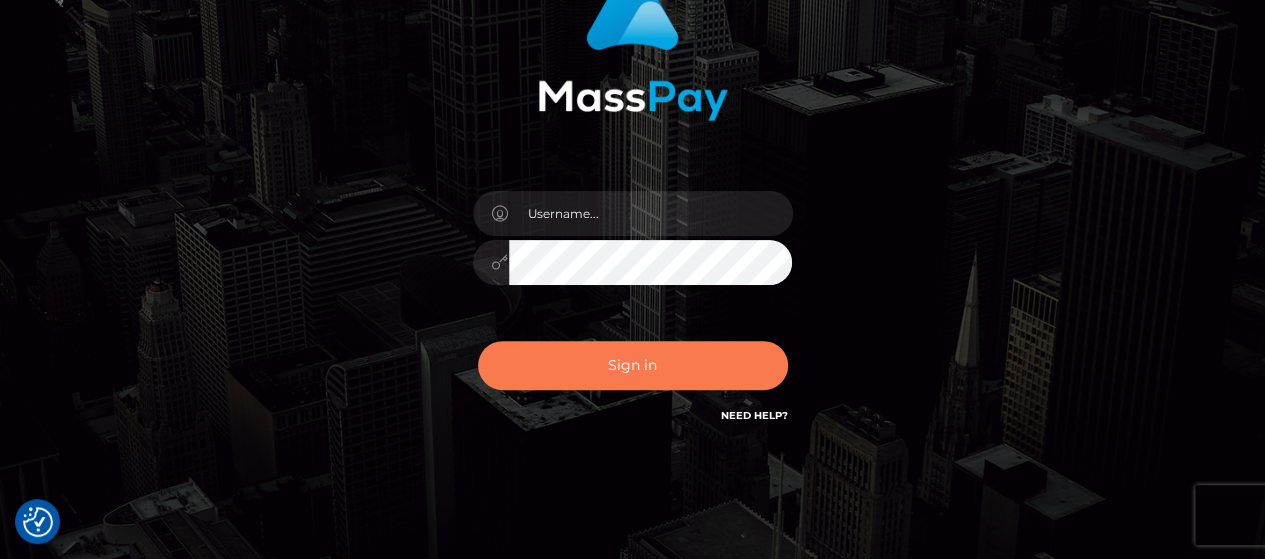 scroll, scrollTop: 200, scrollLeft: 0, axis: vertical 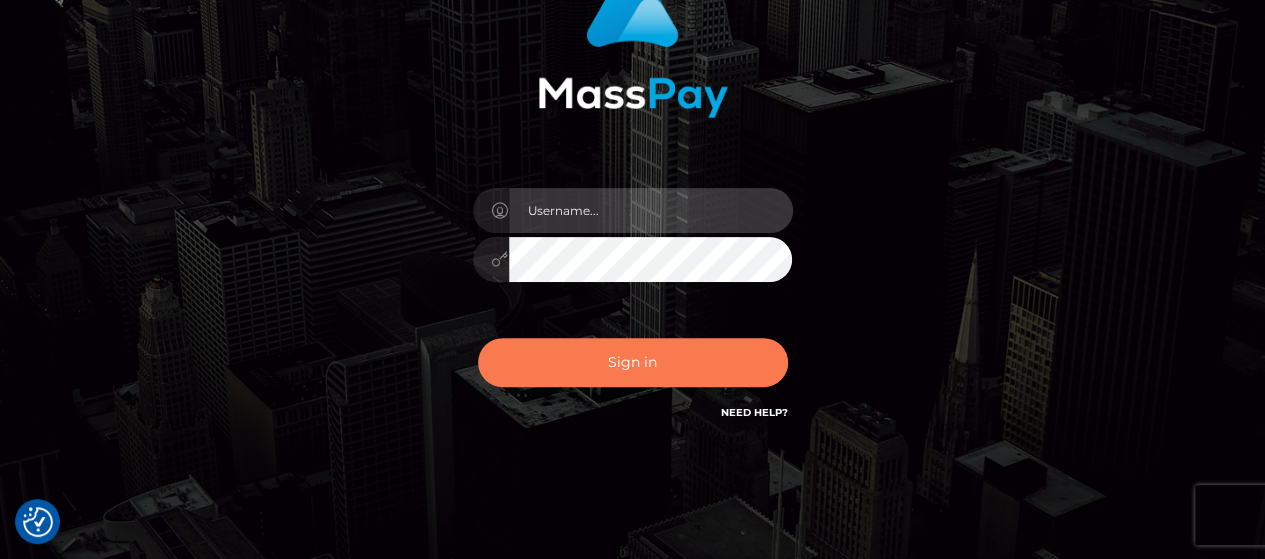 type on "[FIRST].[LAST]" 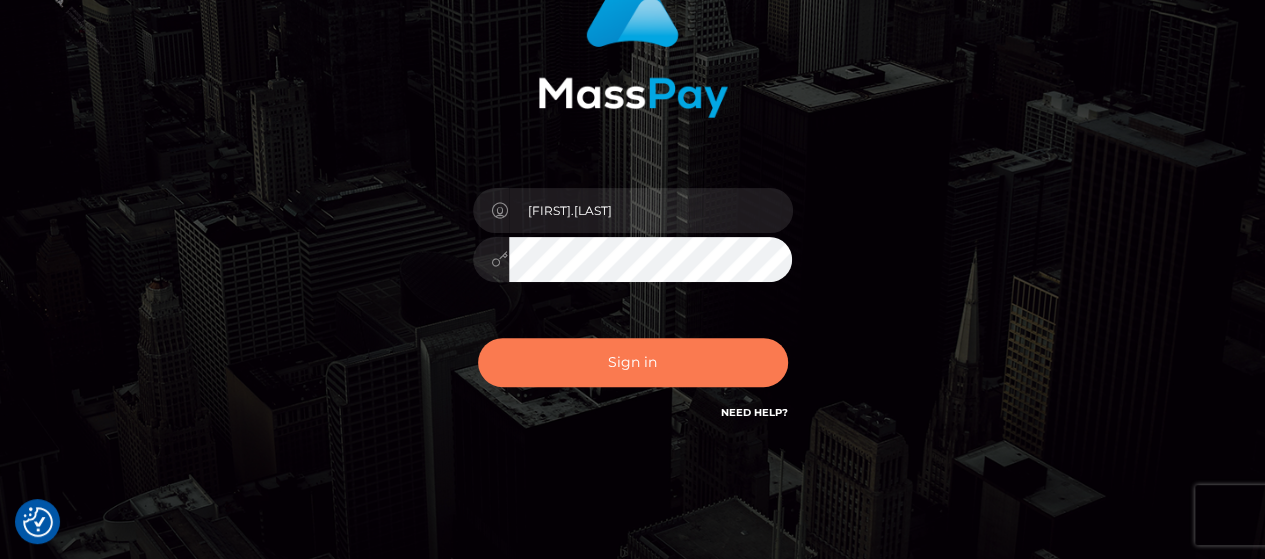 click on "Sign in" at bounding box center [633, 362] 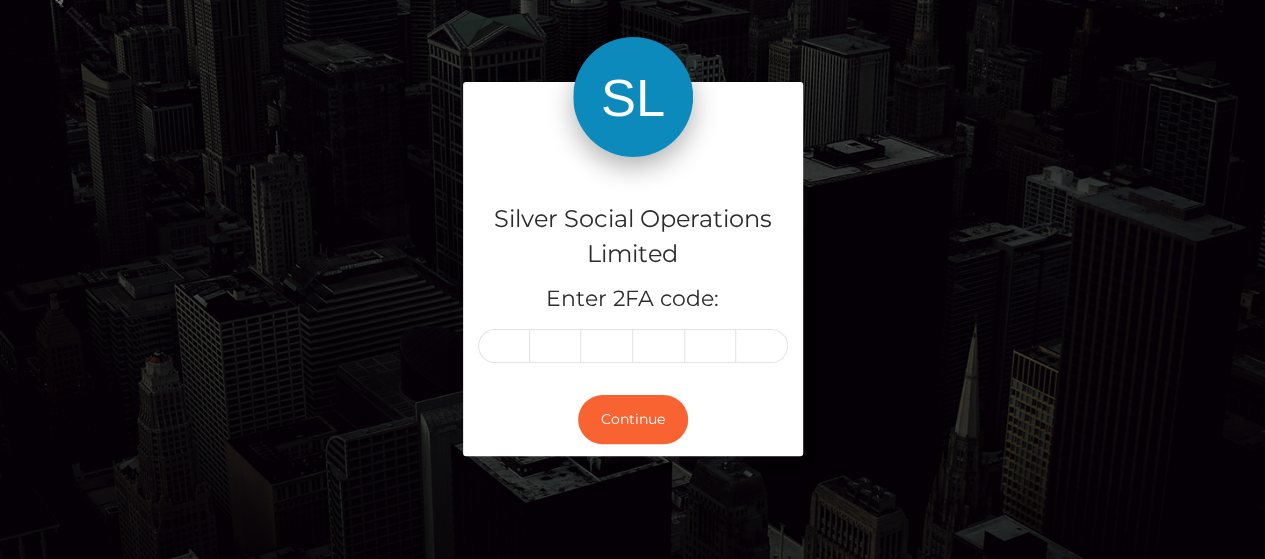 scroll, scrollTop: 100, scrollLeft: 0, axis: vertical 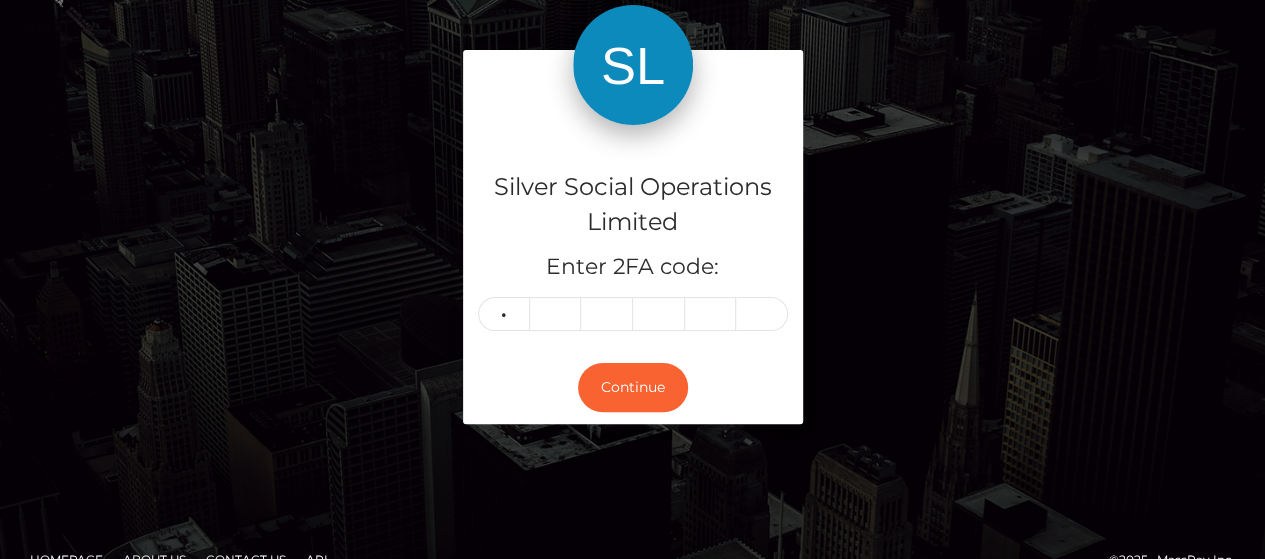 type on "0" 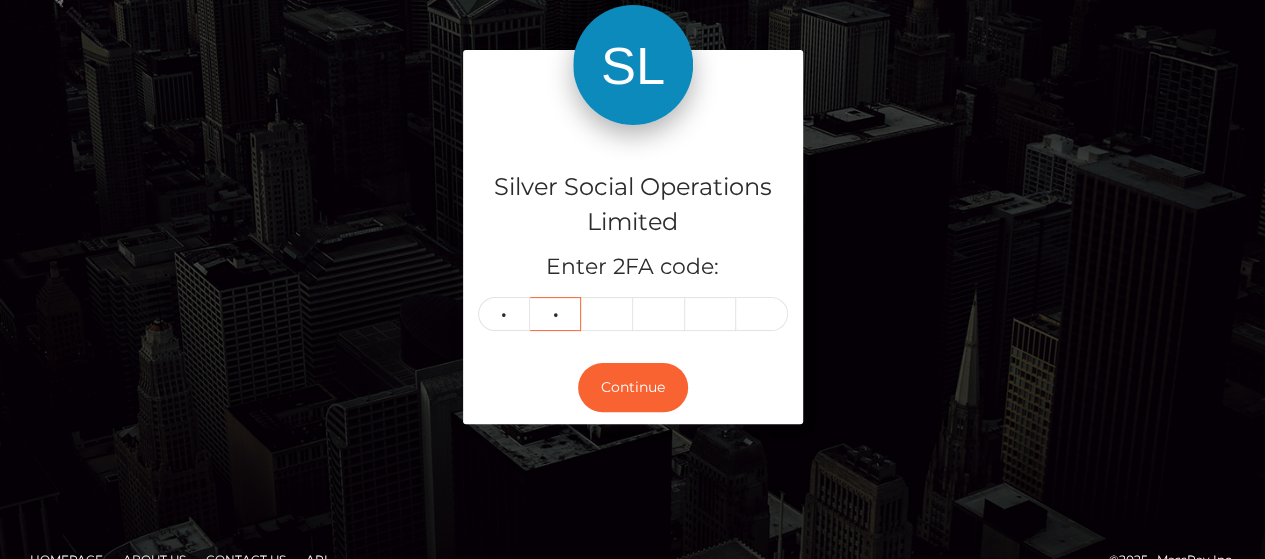 type on "3" 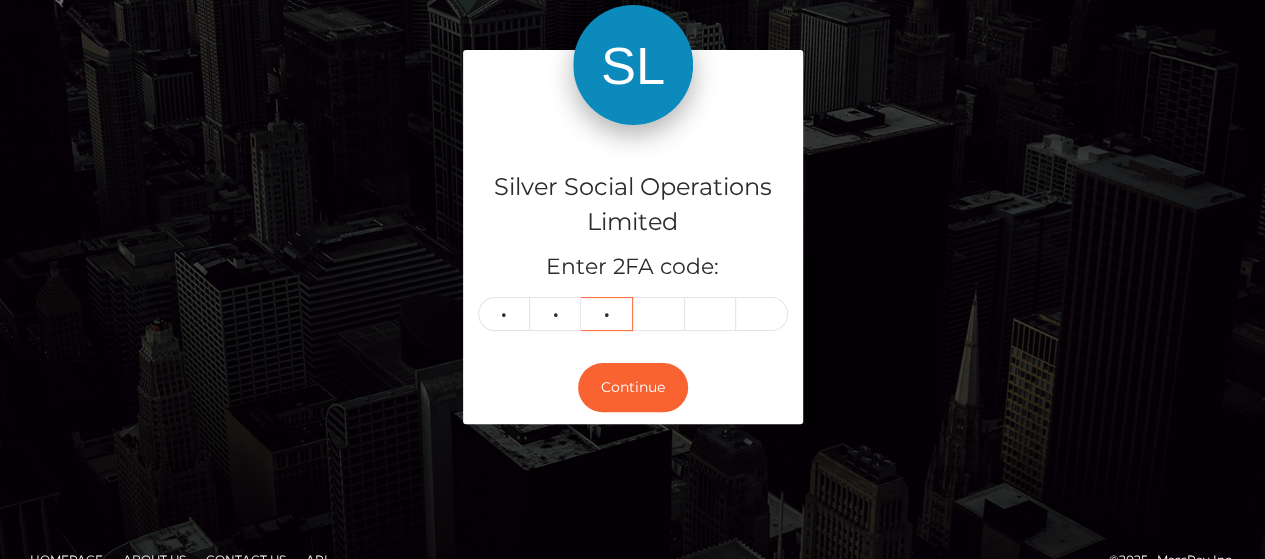 type on "8" 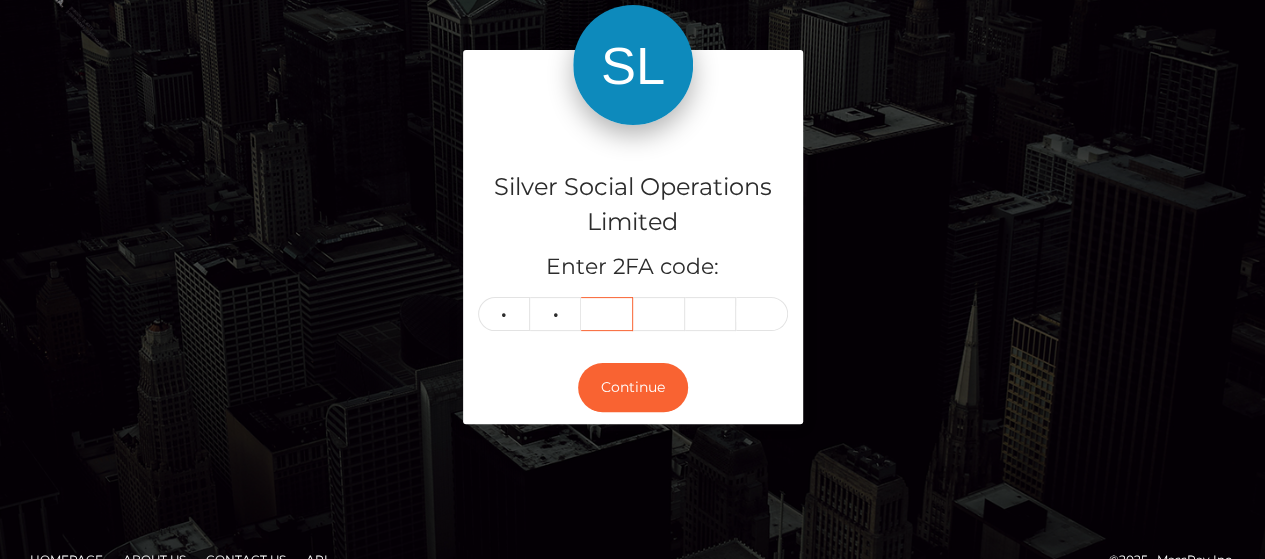 type 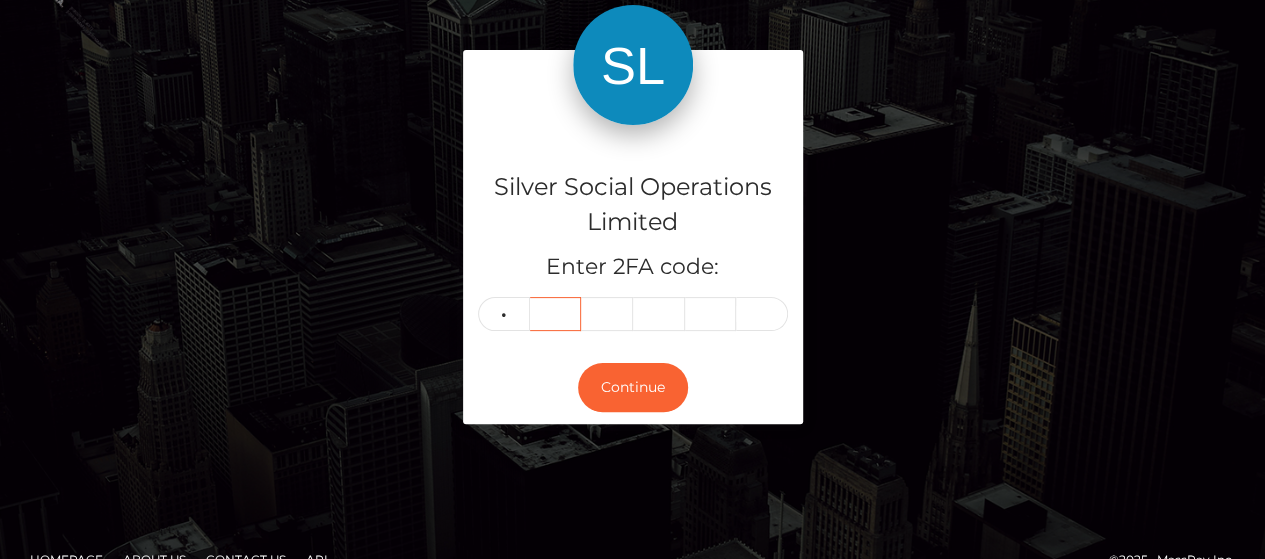 type 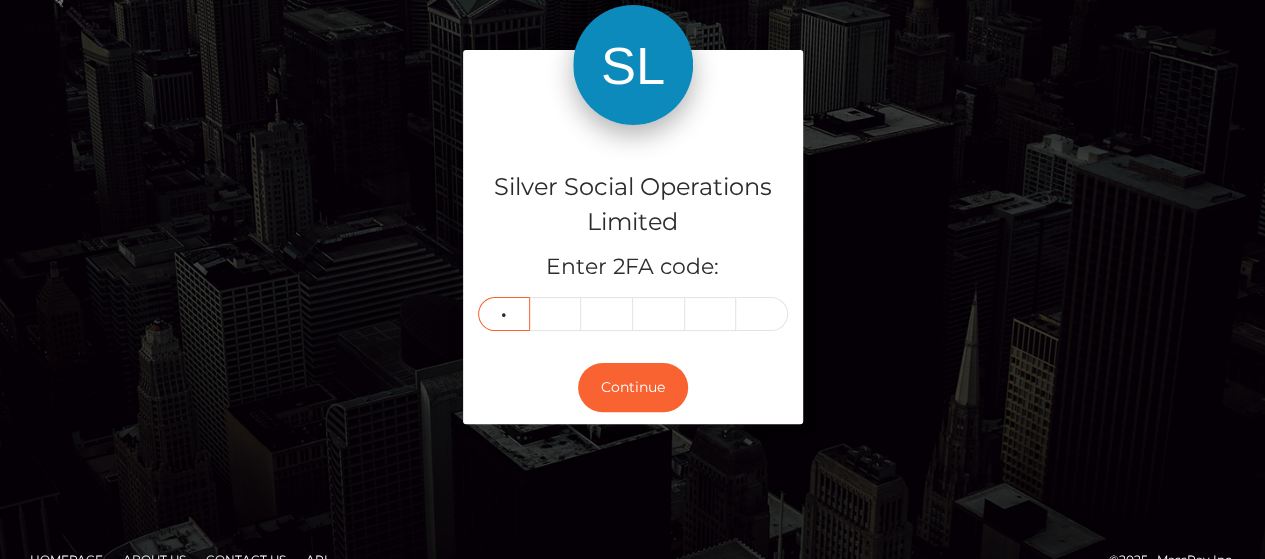 type on "2" 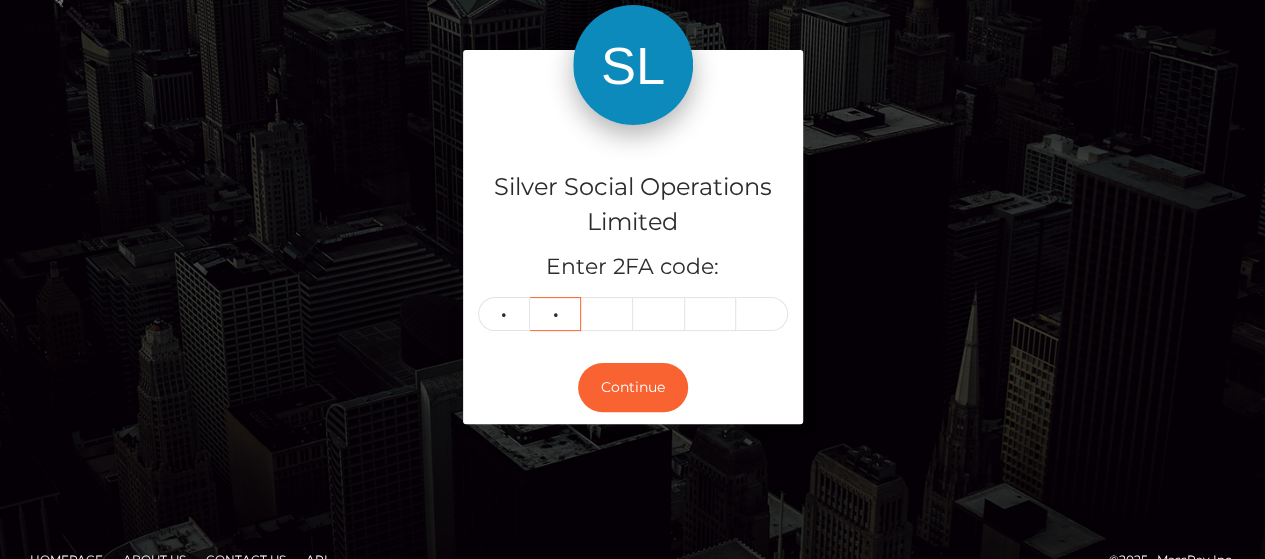 type on "8" 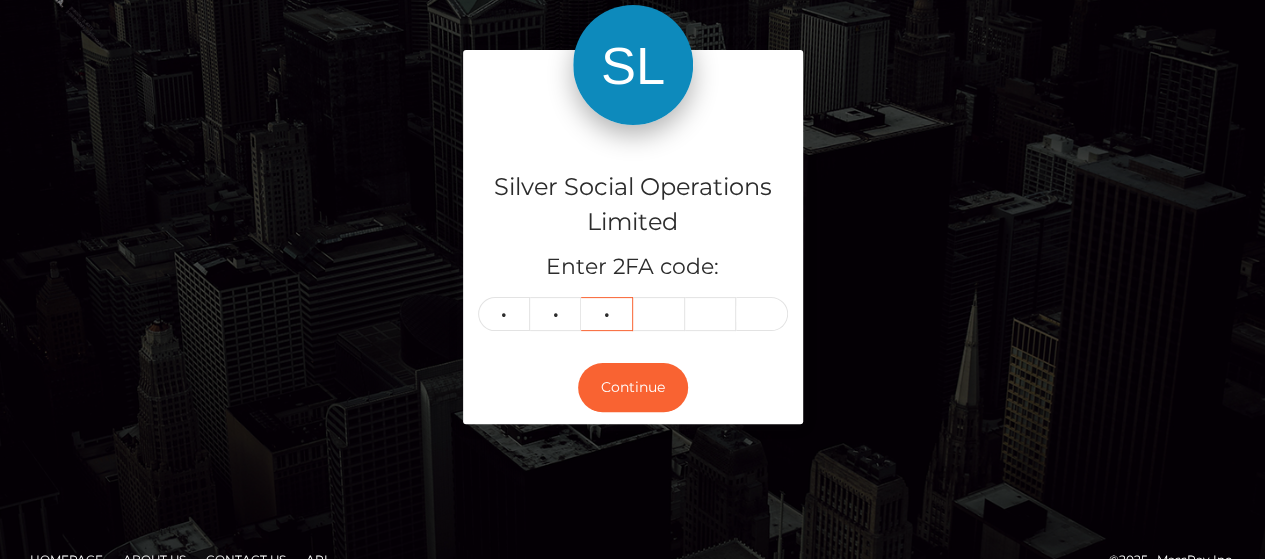 type on "2" 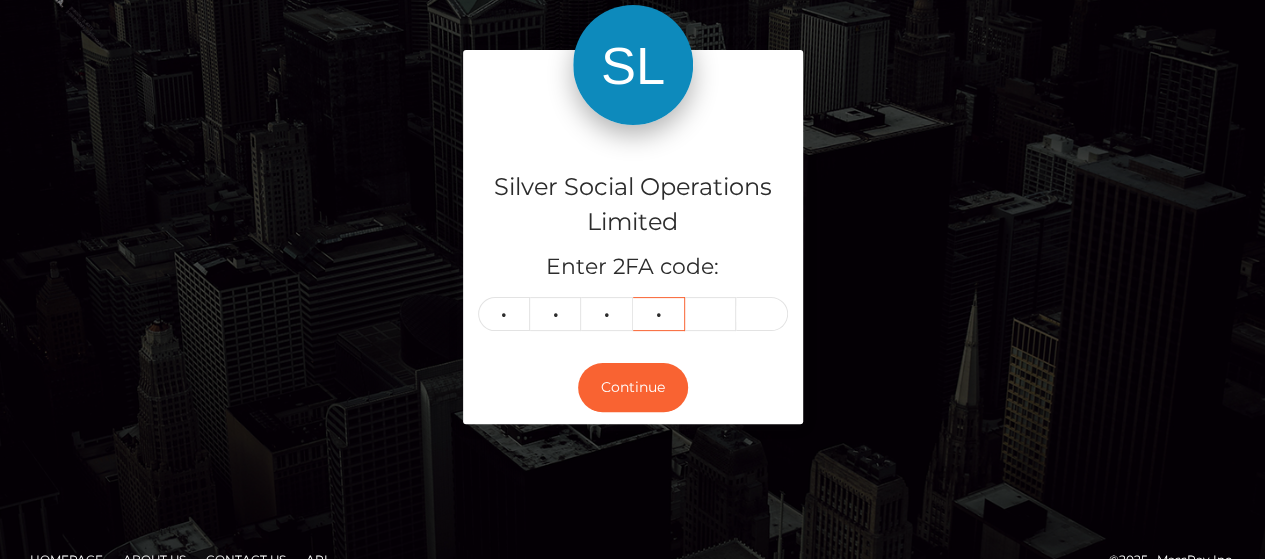 type on "0" 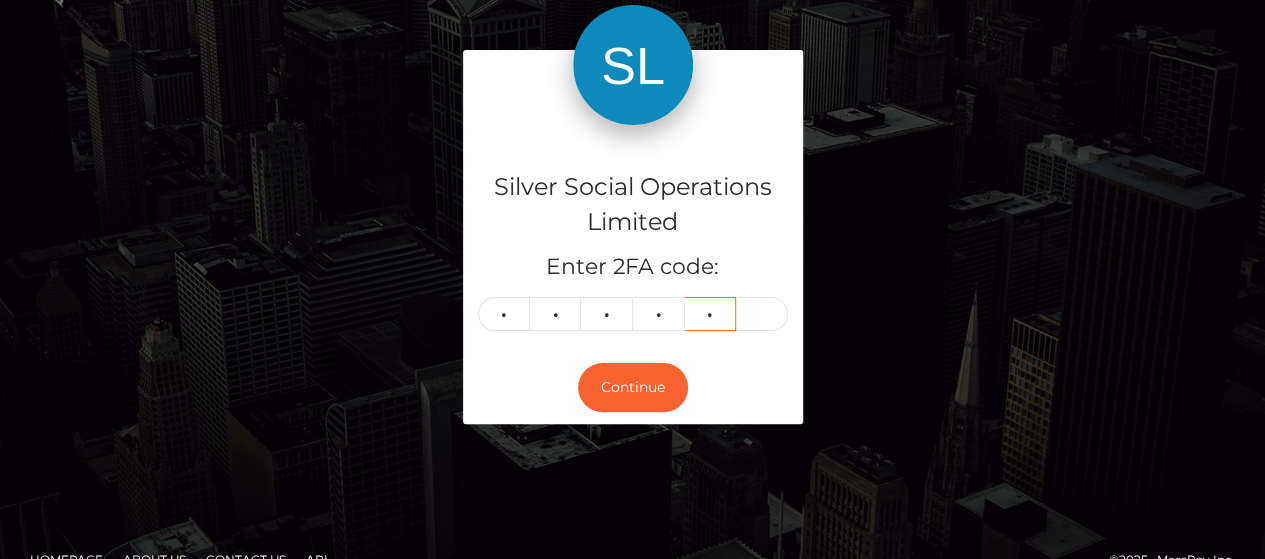 type on "0" 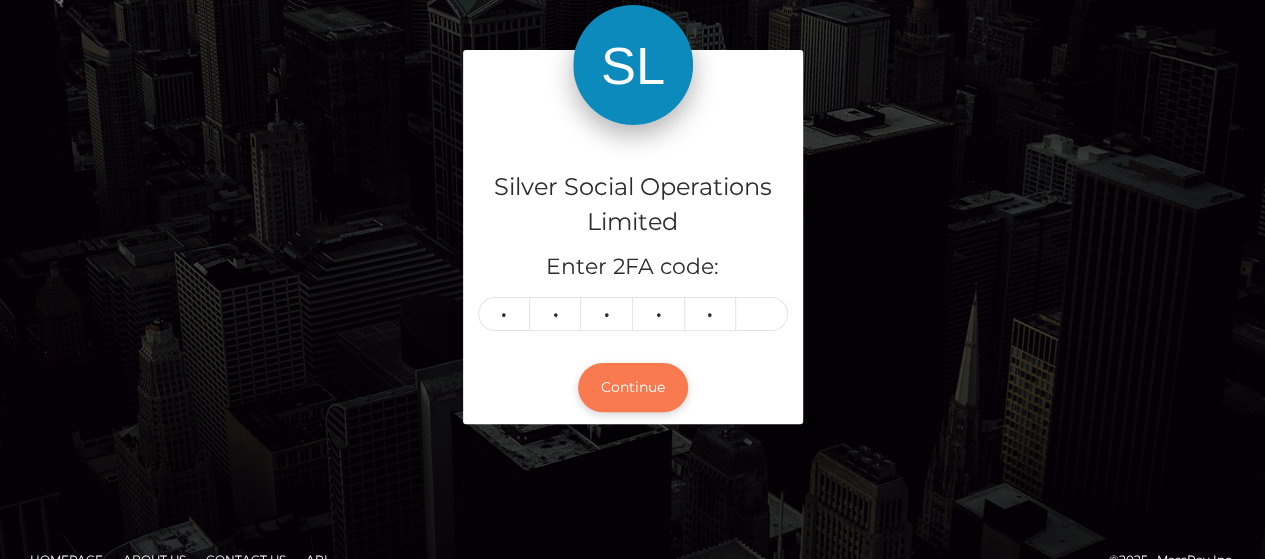 click on "Continue" at bounding box center (633, 387) 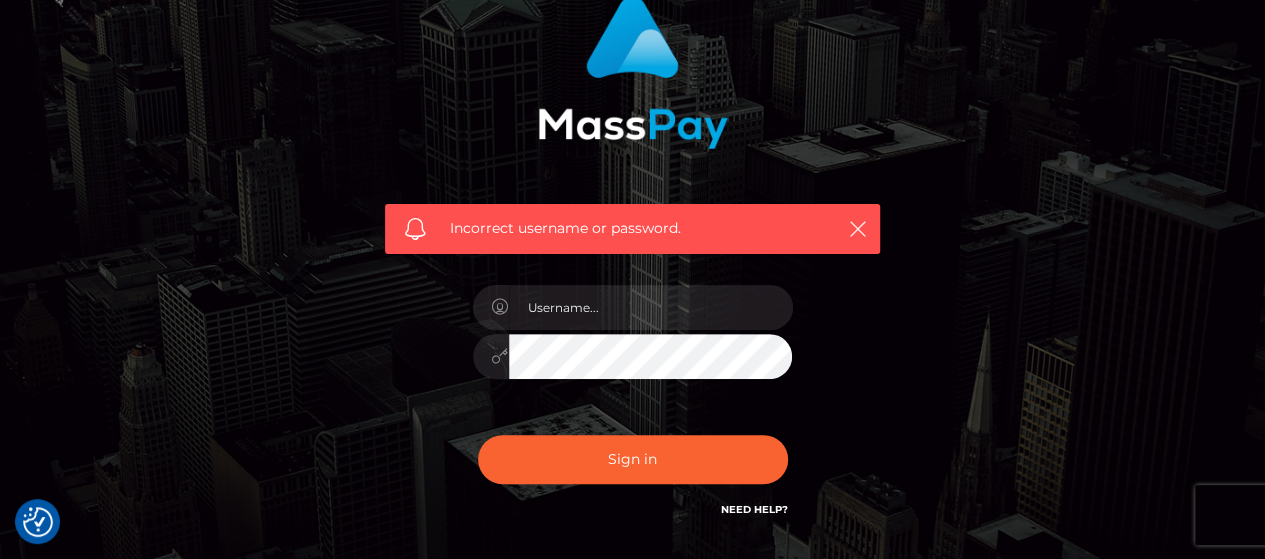 scroll, scrollTop: 200, scrollLeft: 0, axis: vertical 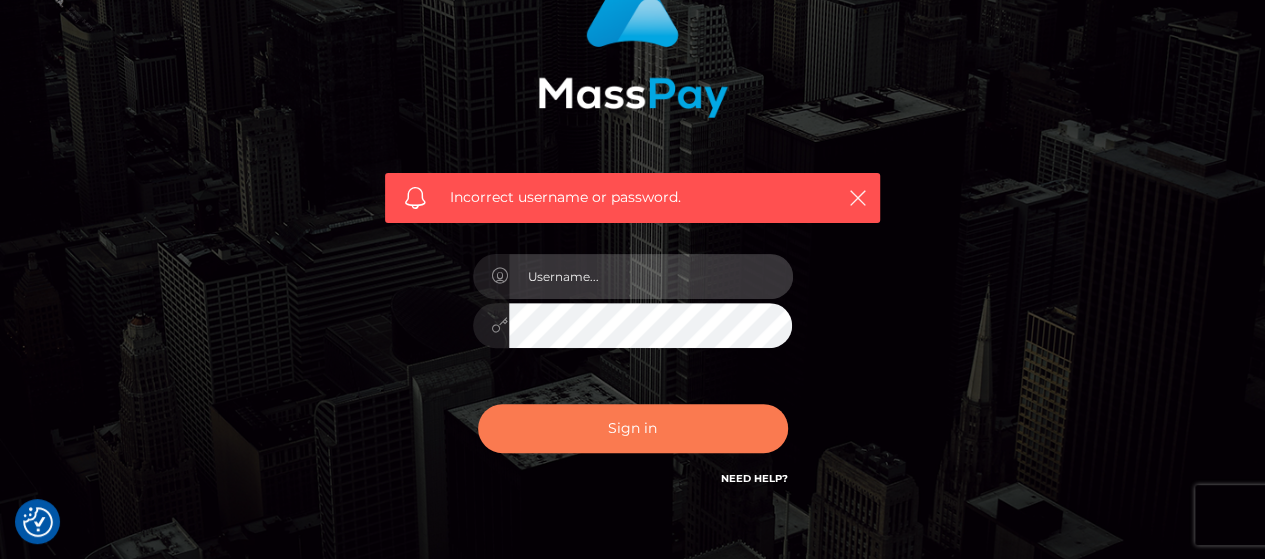 type on "[FIRST].[LAST]" 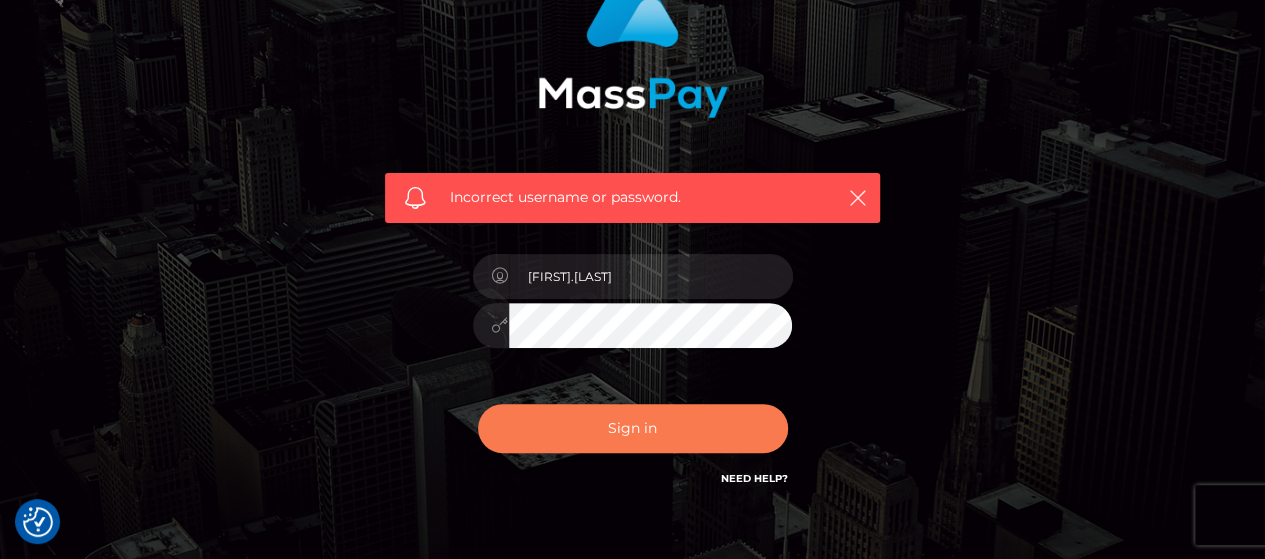 click on "Sign in" at bounding box center (633, 428) 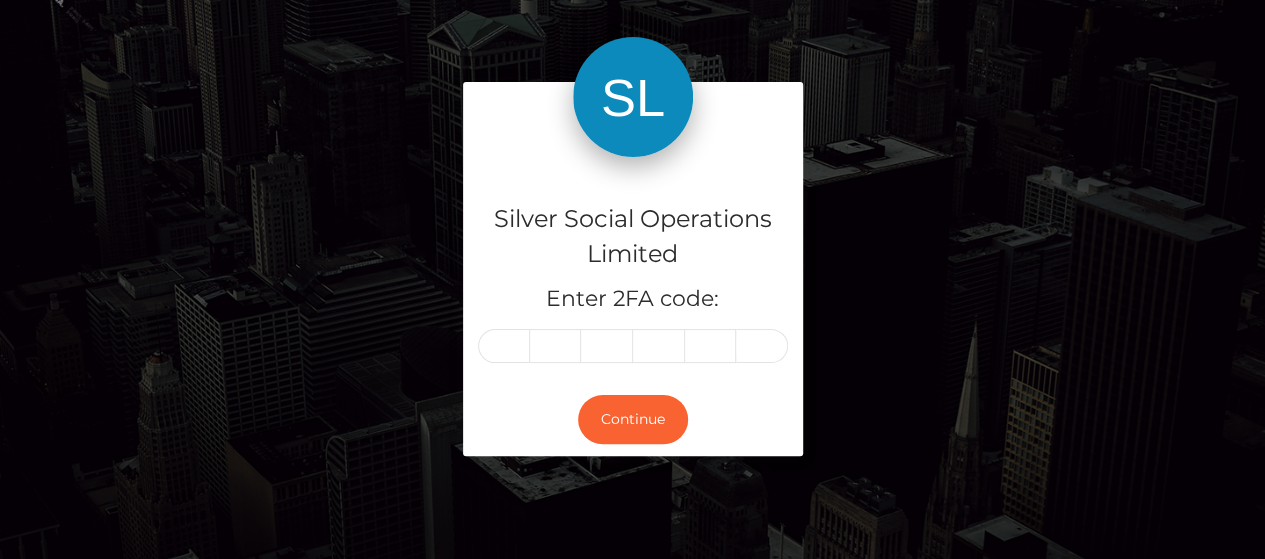 scroll, scrollTop: 100, scrollLeft: 0, axis: vertical 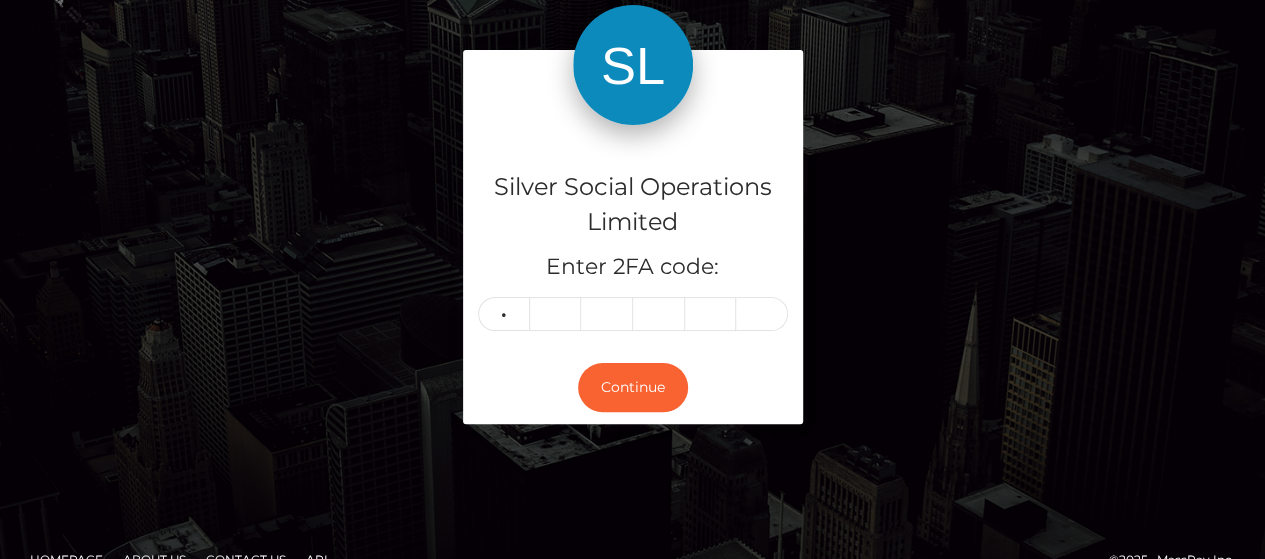 type on "2" 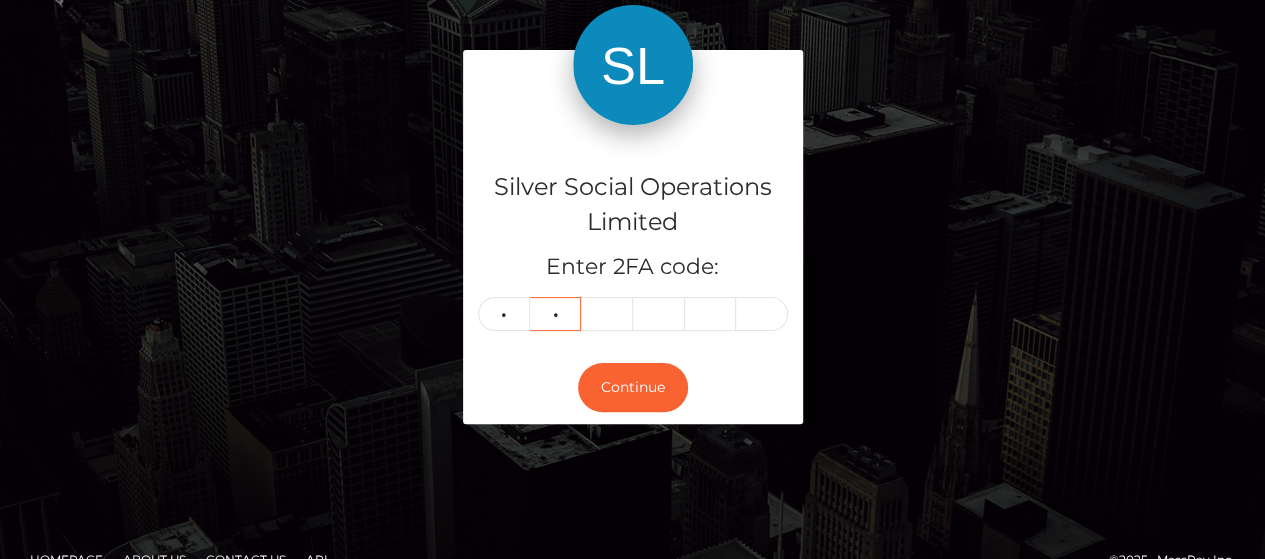 type on "6" 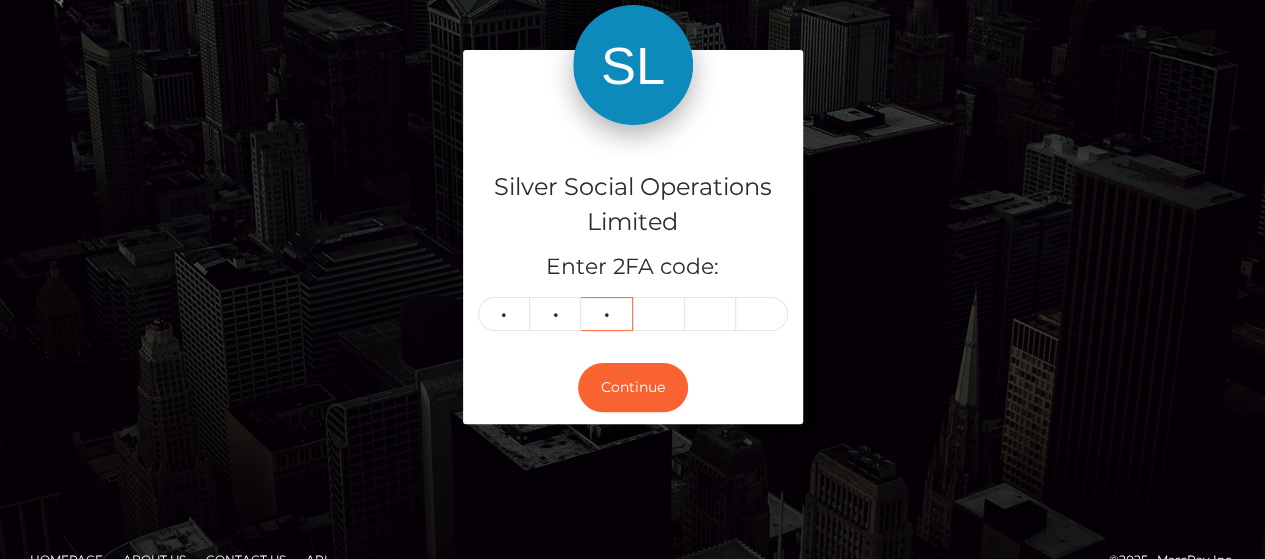 type on "8" 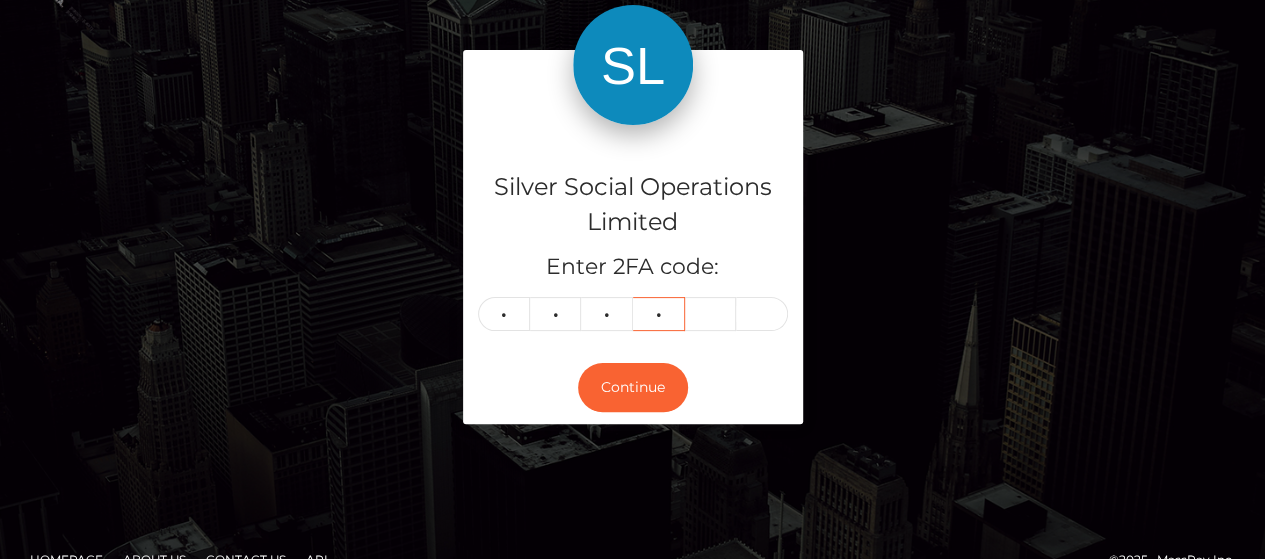 type on "2" 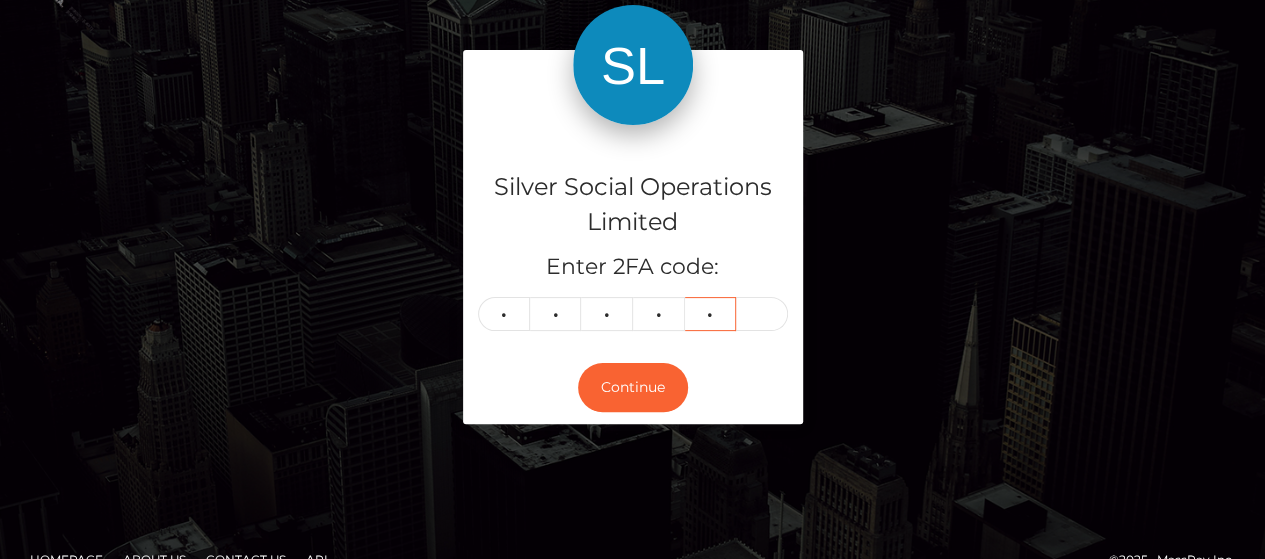 type on "0" 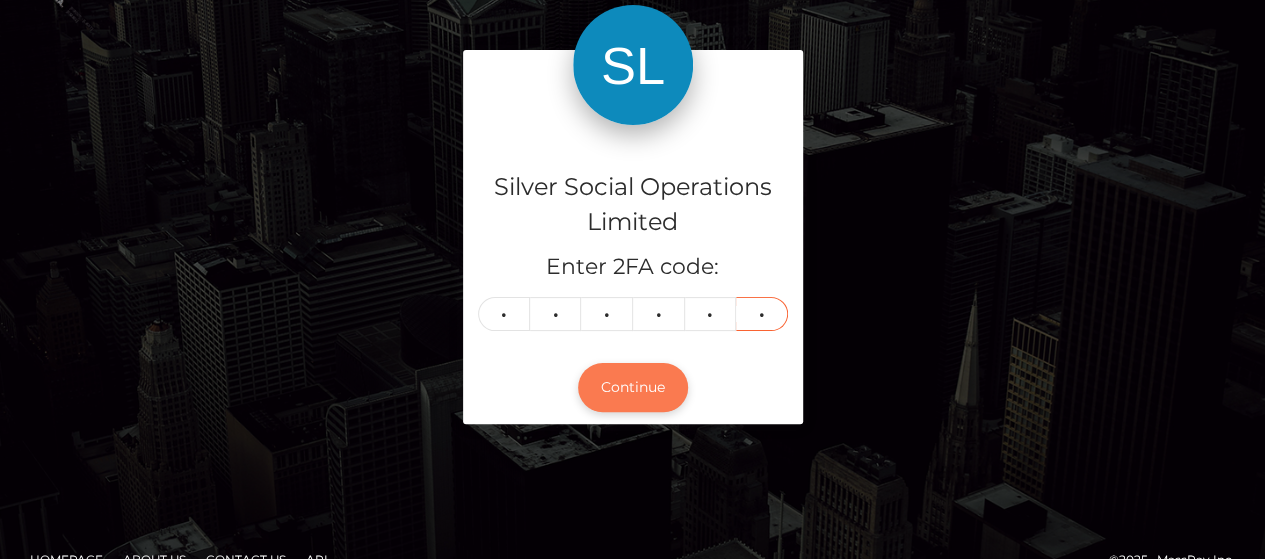 type on "0" 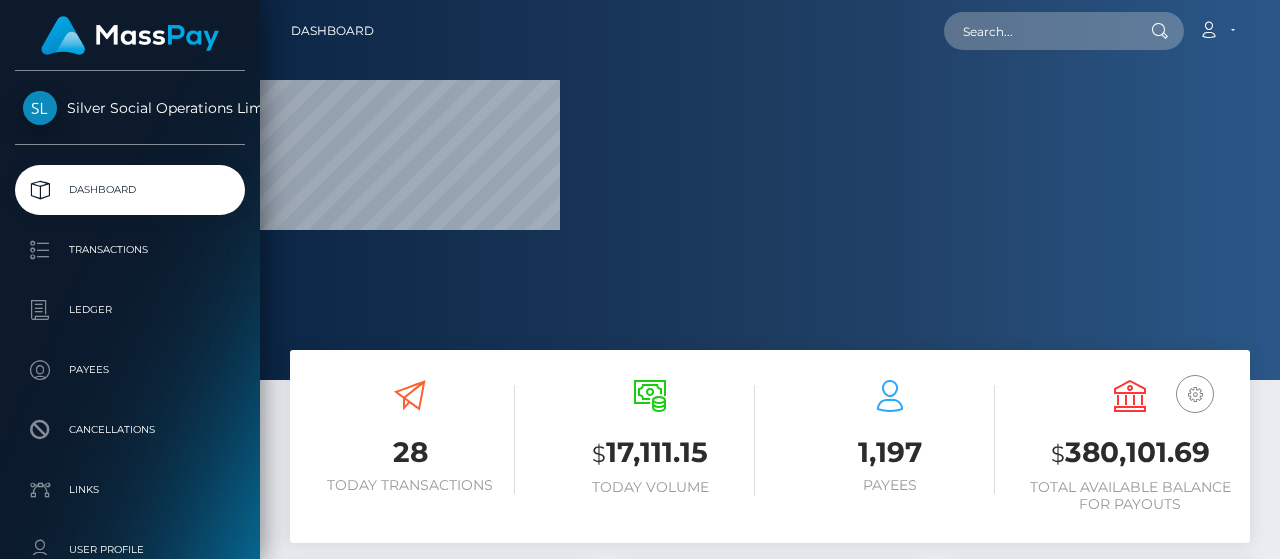 scroll, scrollTop: 0, scrollLeft: 0, axis: both 